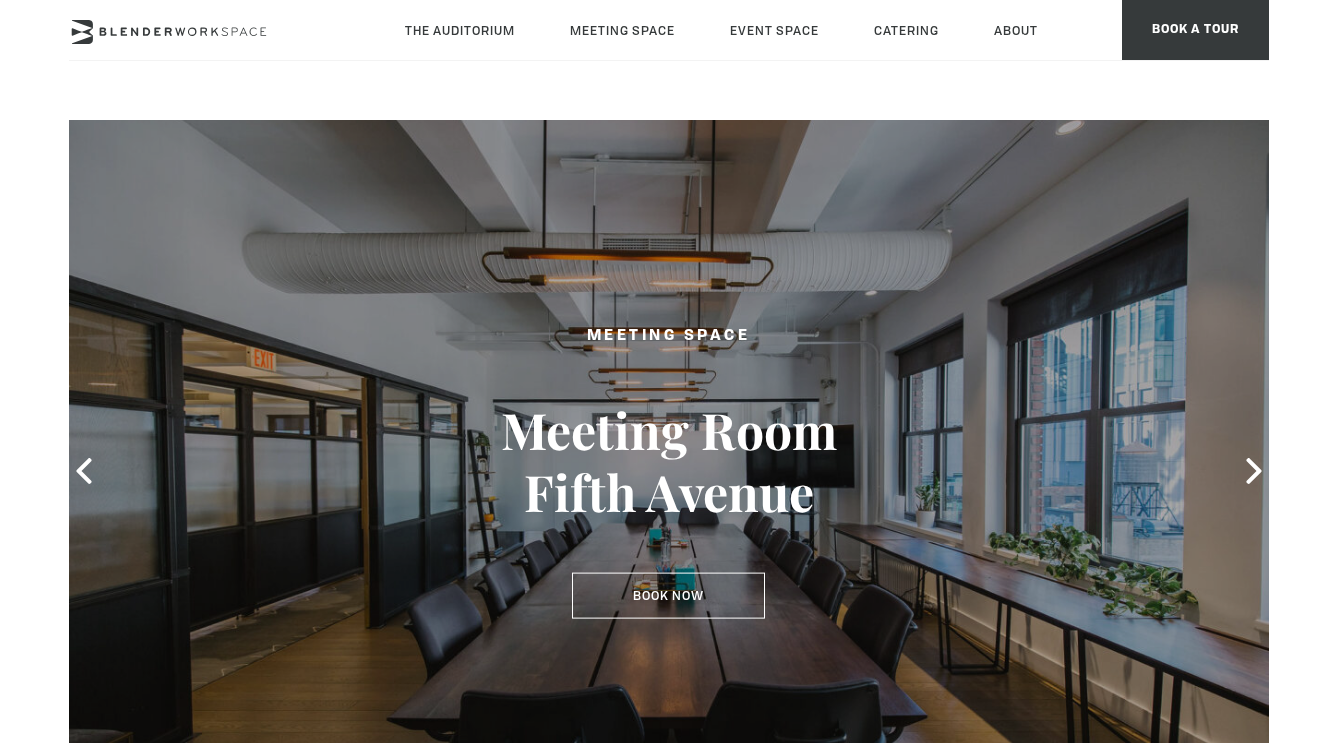 scroll, scrollTop: 0, scrollLeft: 0, axis: both 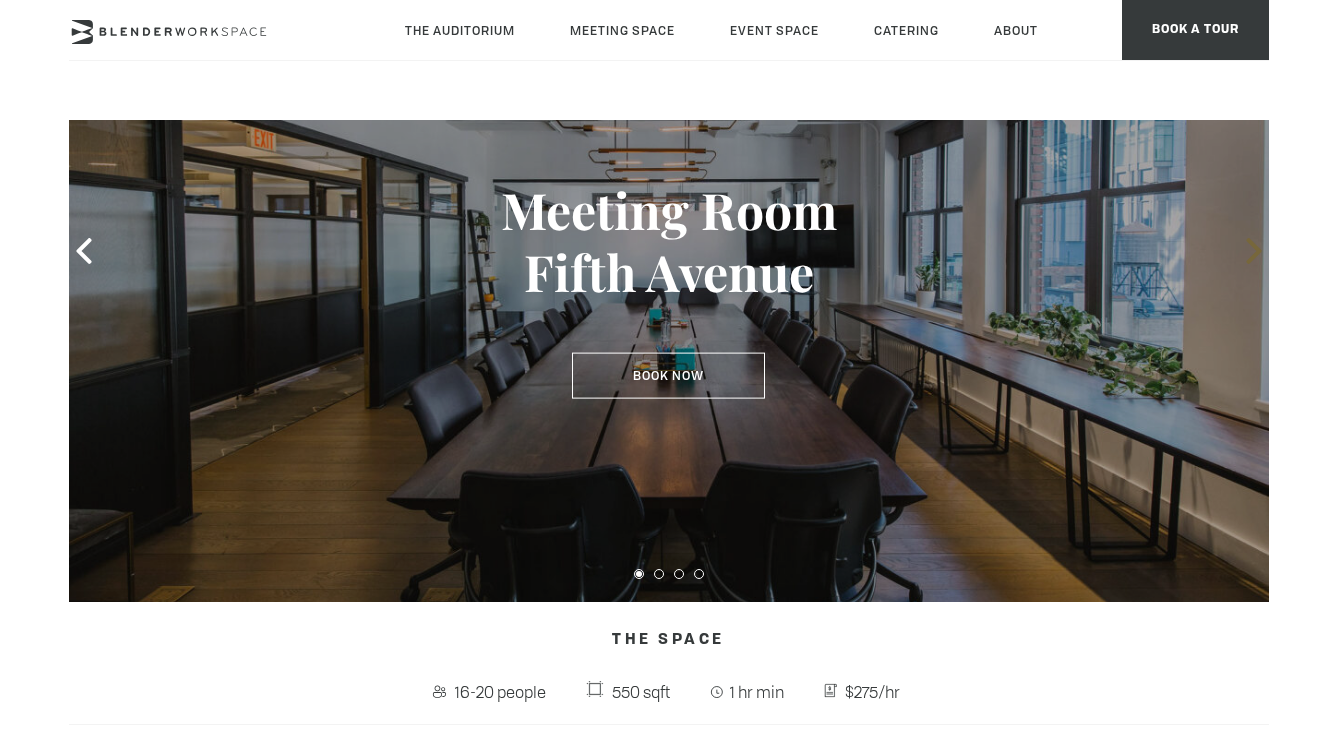 click at bounding box center [1254, 251] 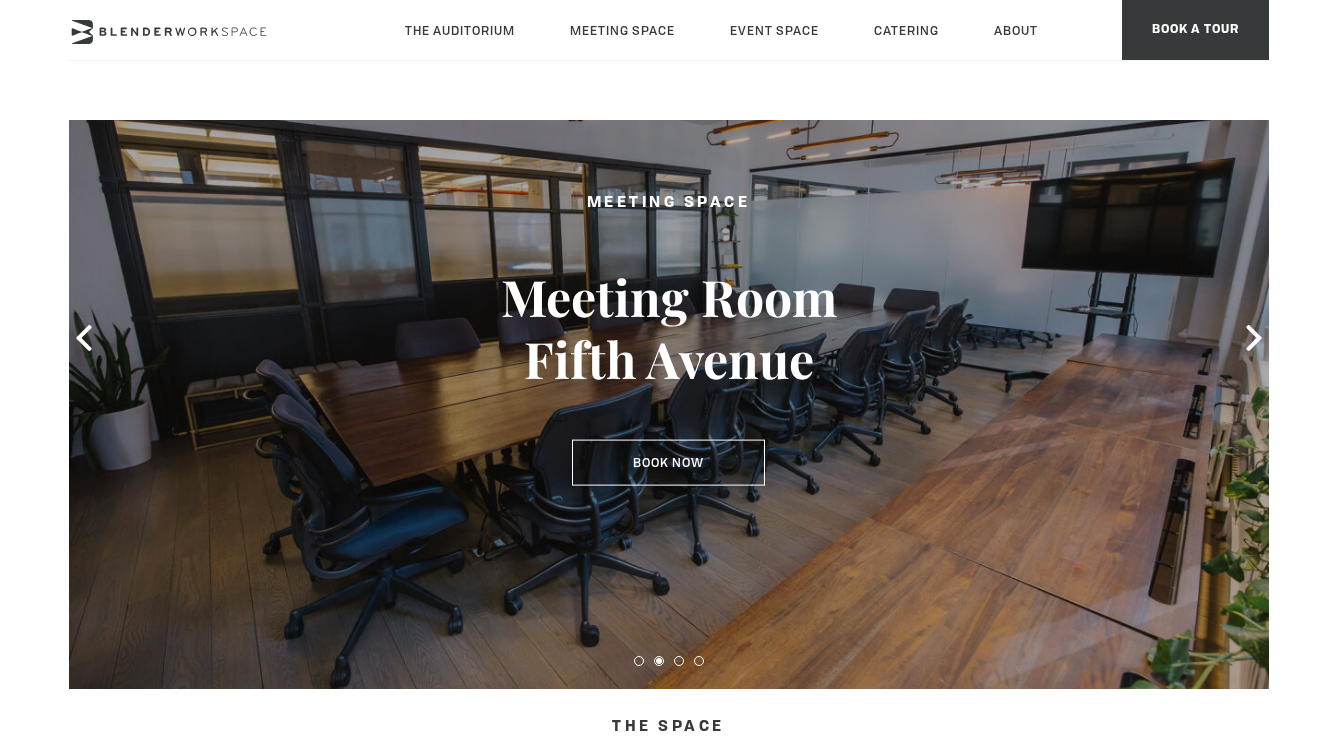 scroll, scrollTop: 127, scrollLeft: 0, axis: vertical 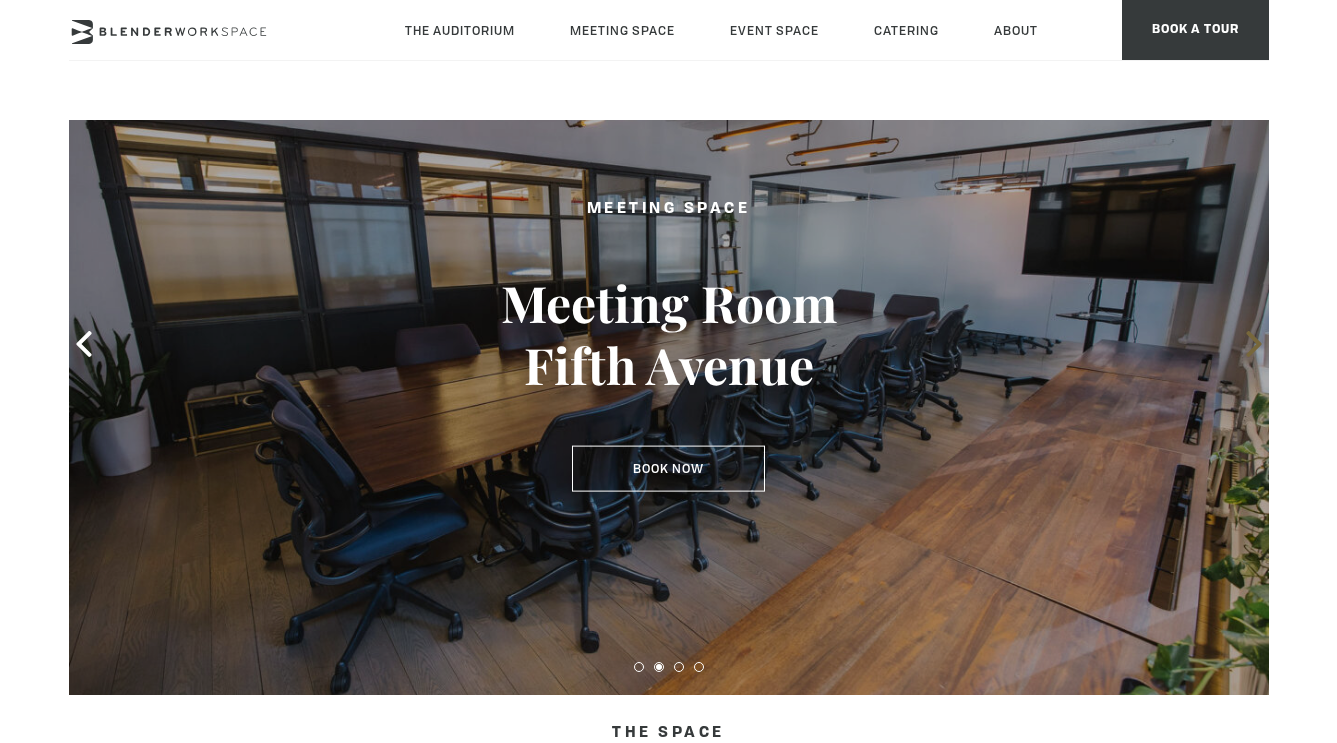 click at bounding box center (1253, 344) 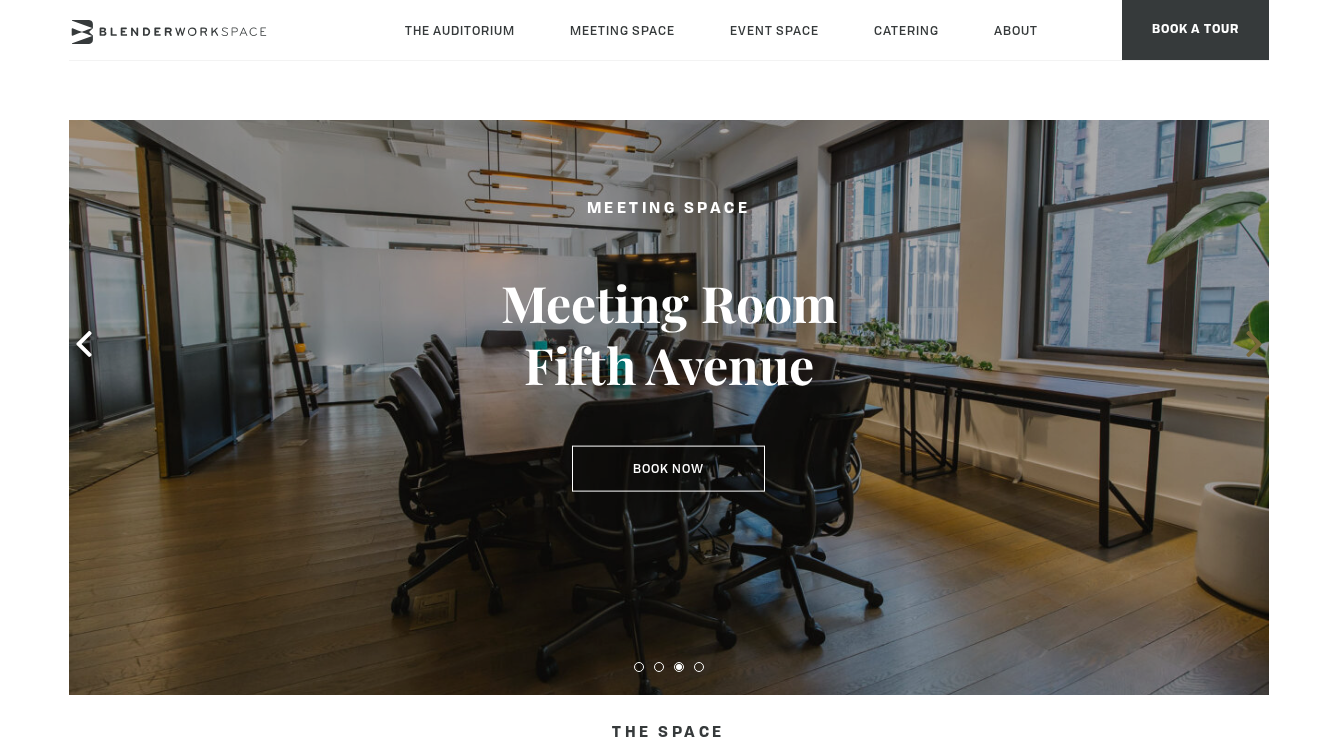 click at bounding box center (1253, 344) 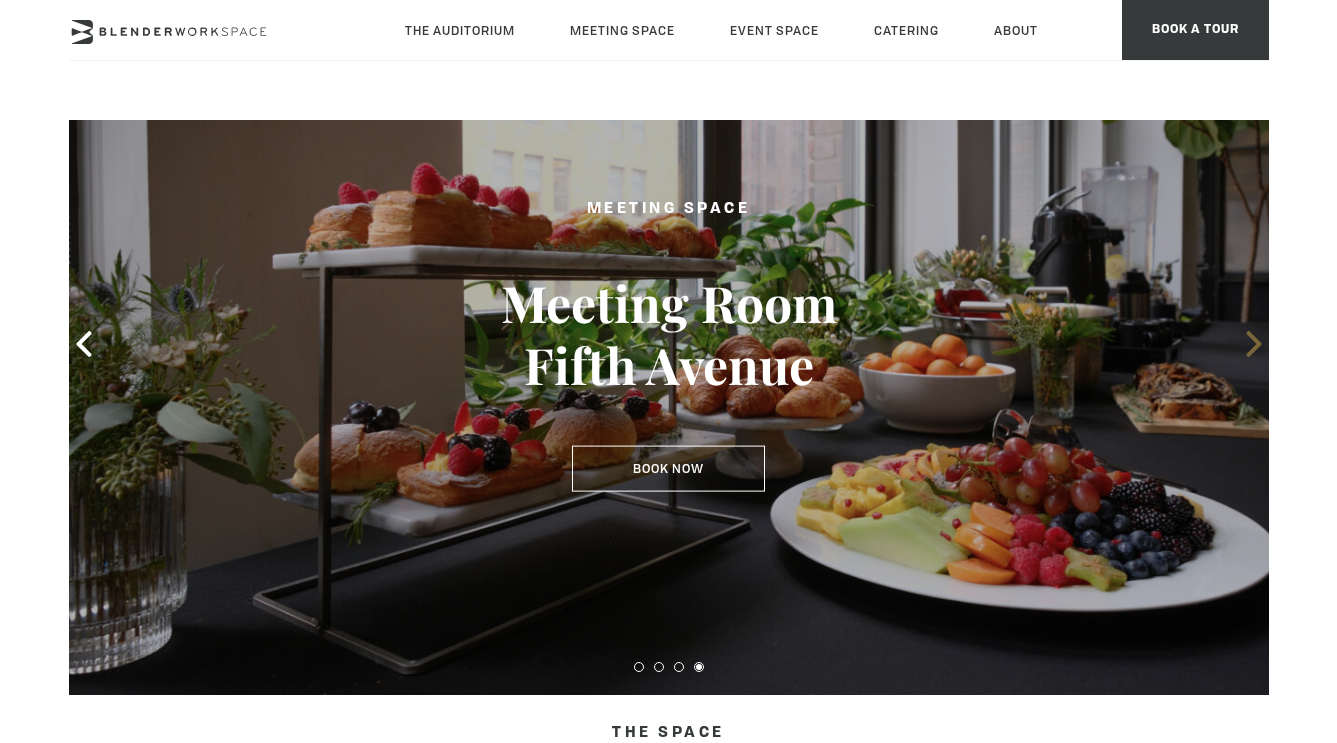 click at bounding box center (1253, 344) 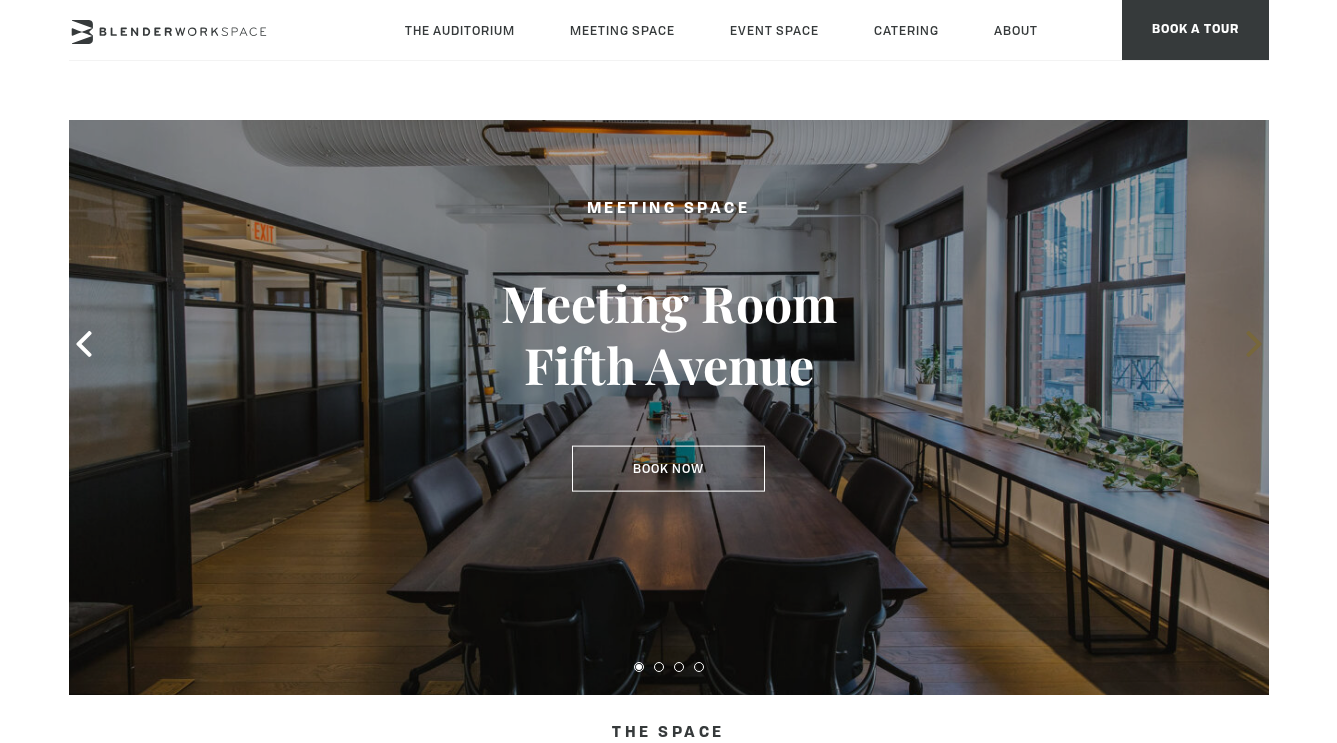 click at bounding box center [1253, 344] 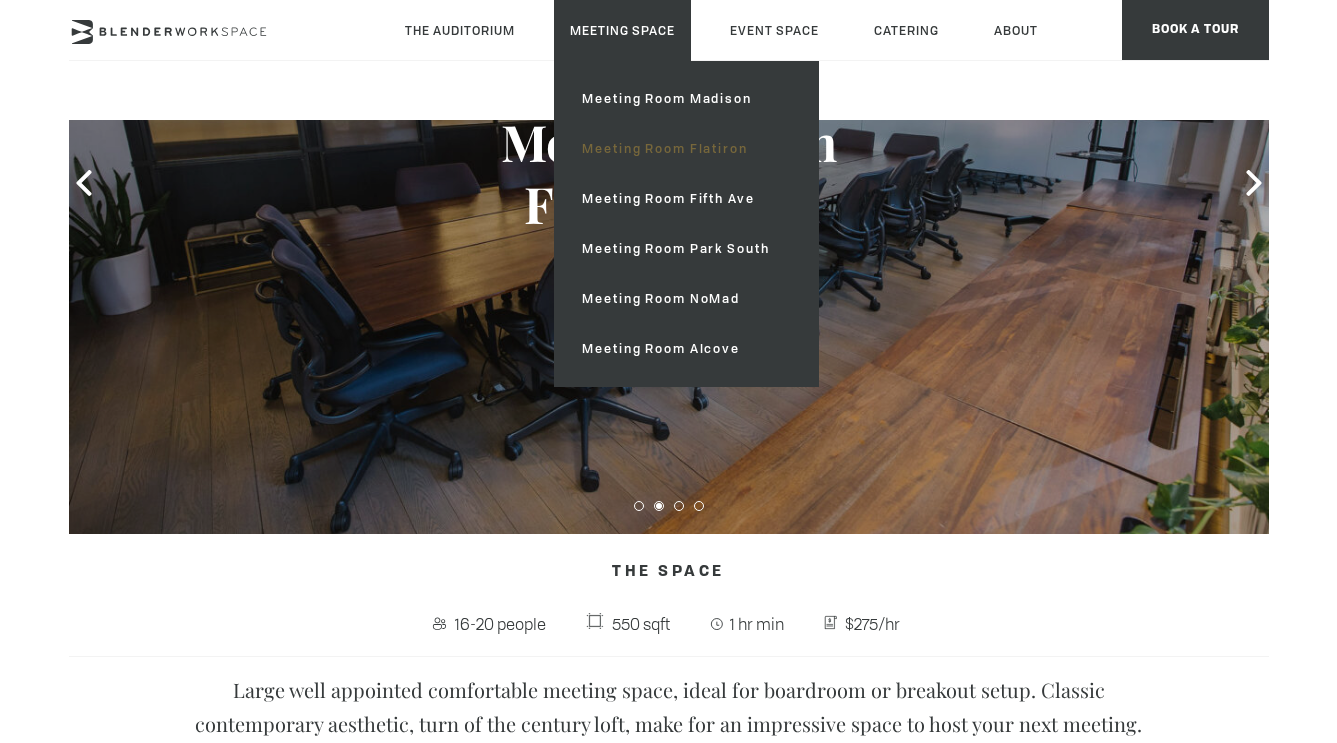 scroll, scrollTop: 0, scrollLeft: 0, axis: both 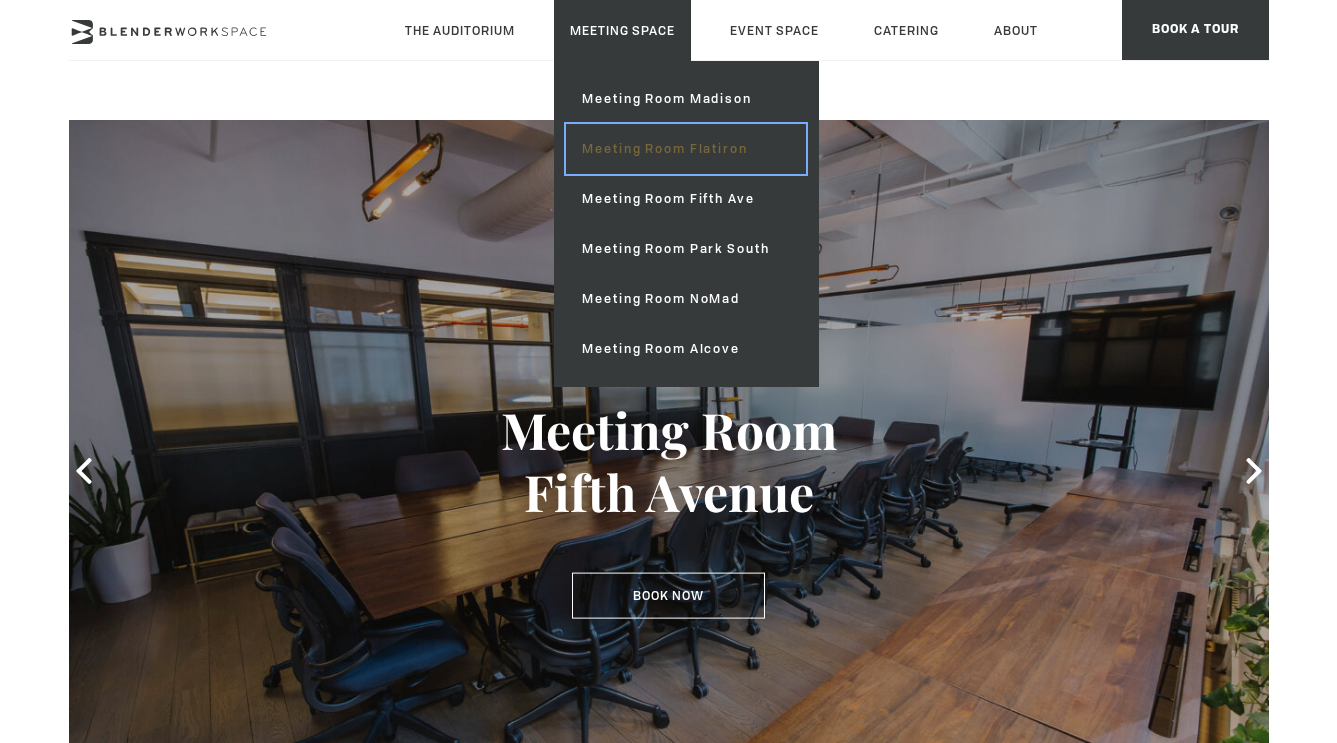 click on "Meeting Room Flatiron" at bounding box center [685, 149] 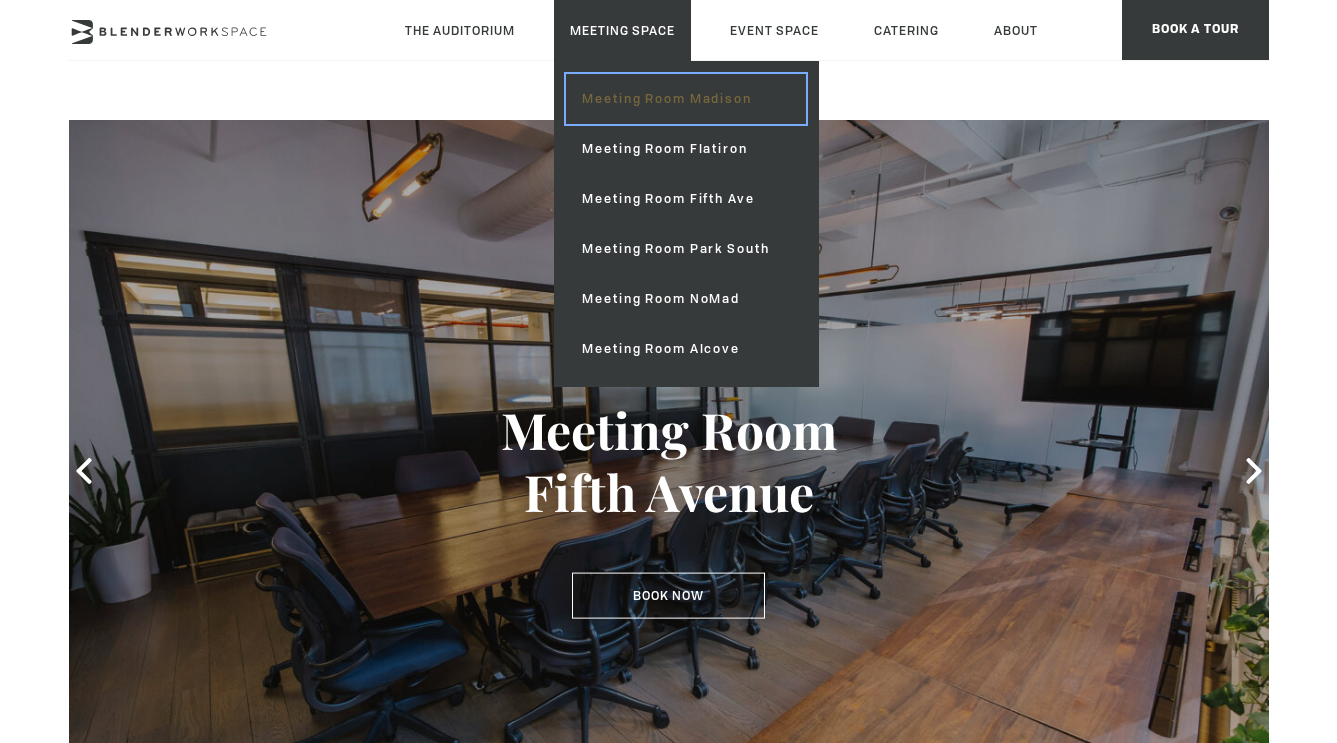 click on "Meeting Room Madison" at bounding box center [685, 99] 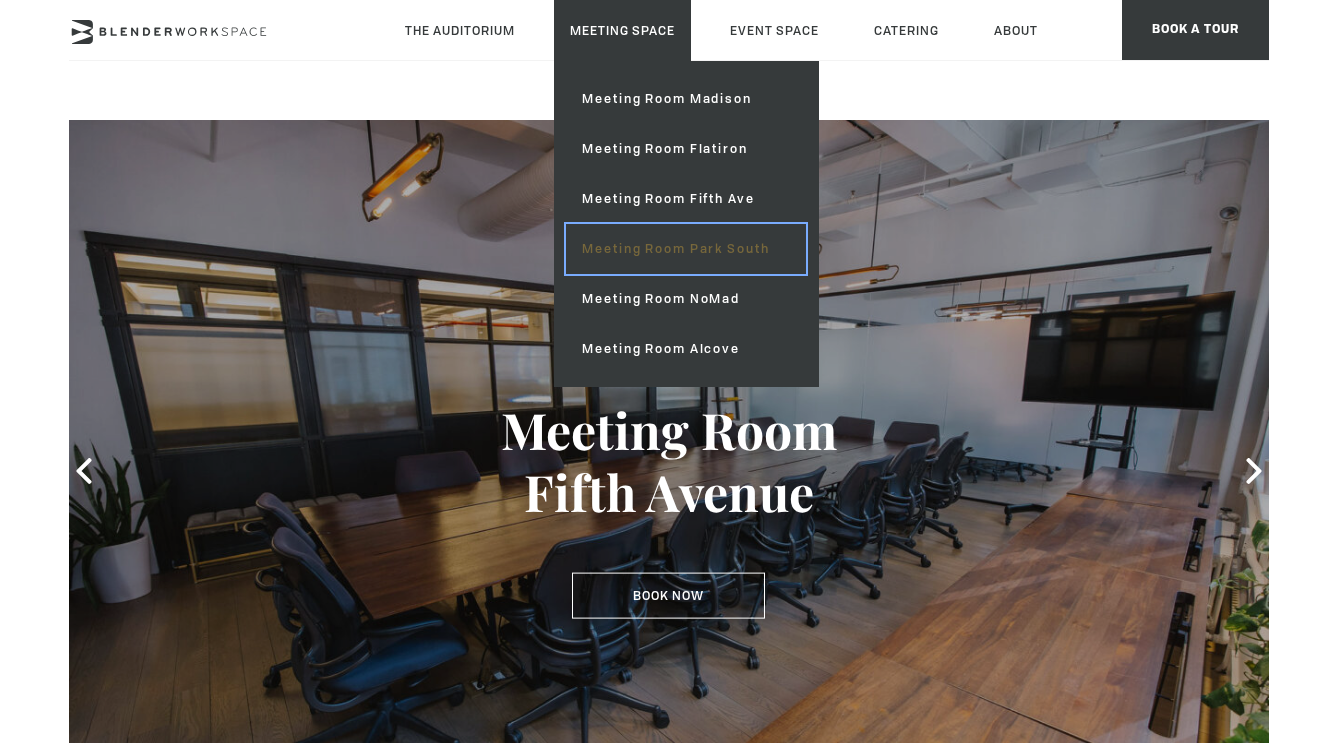 click on "Meeting Room Park South" at bounding box center [685, 249] 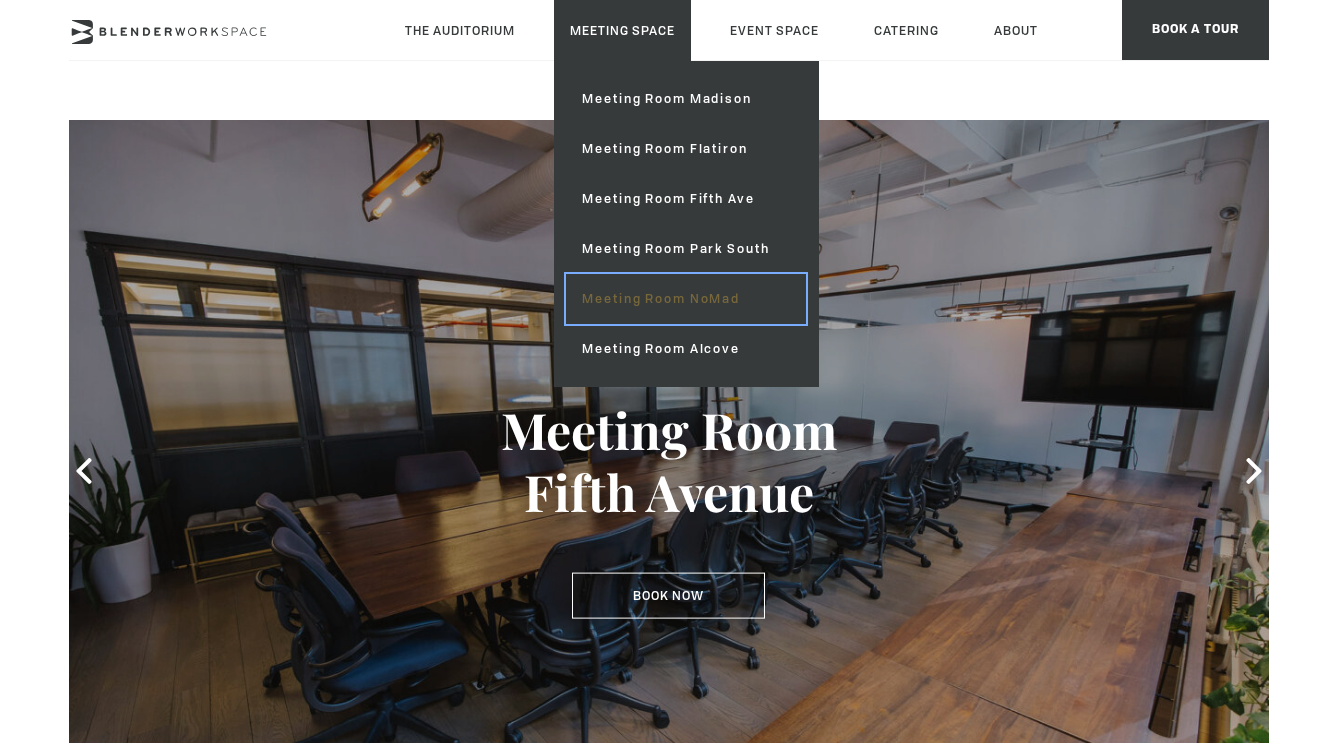click on "Meeting Room NoMad" at bounding box center [685, 299] 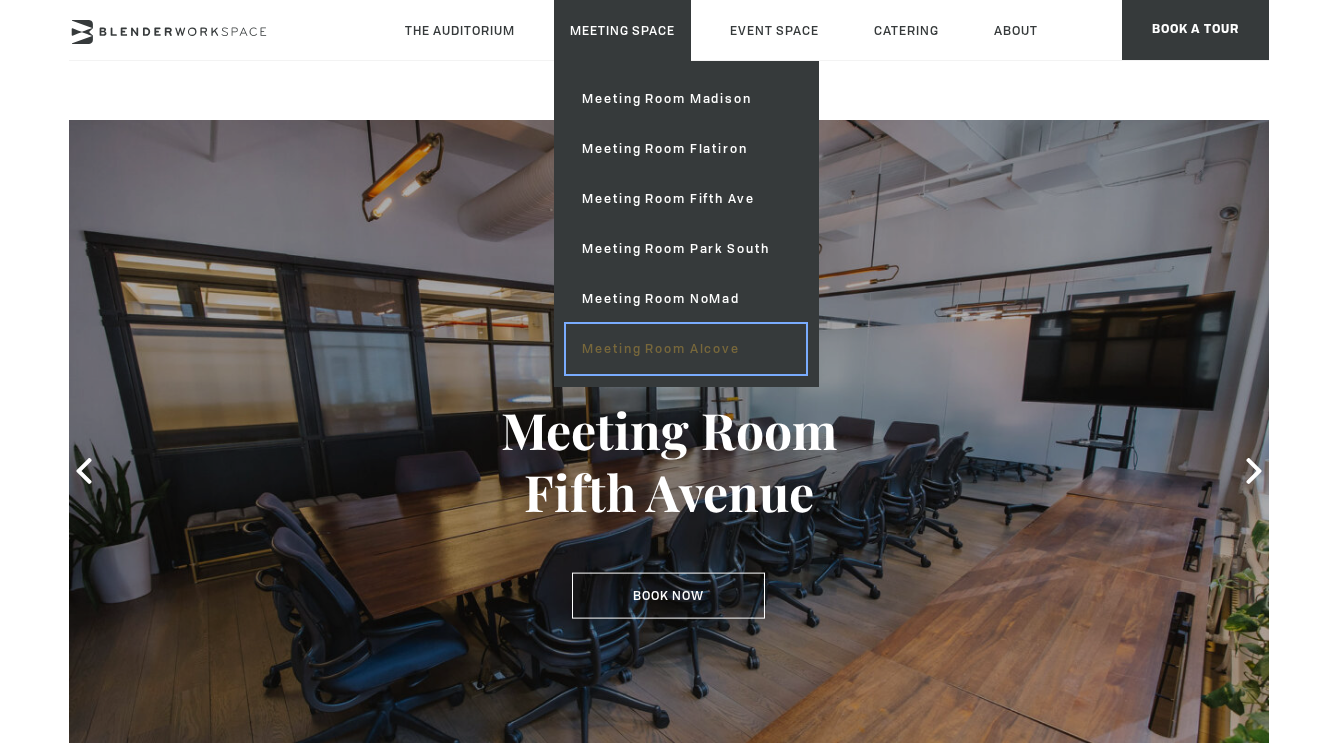 click on "Meeting Room Alcove" at bounding box center (685, 349) 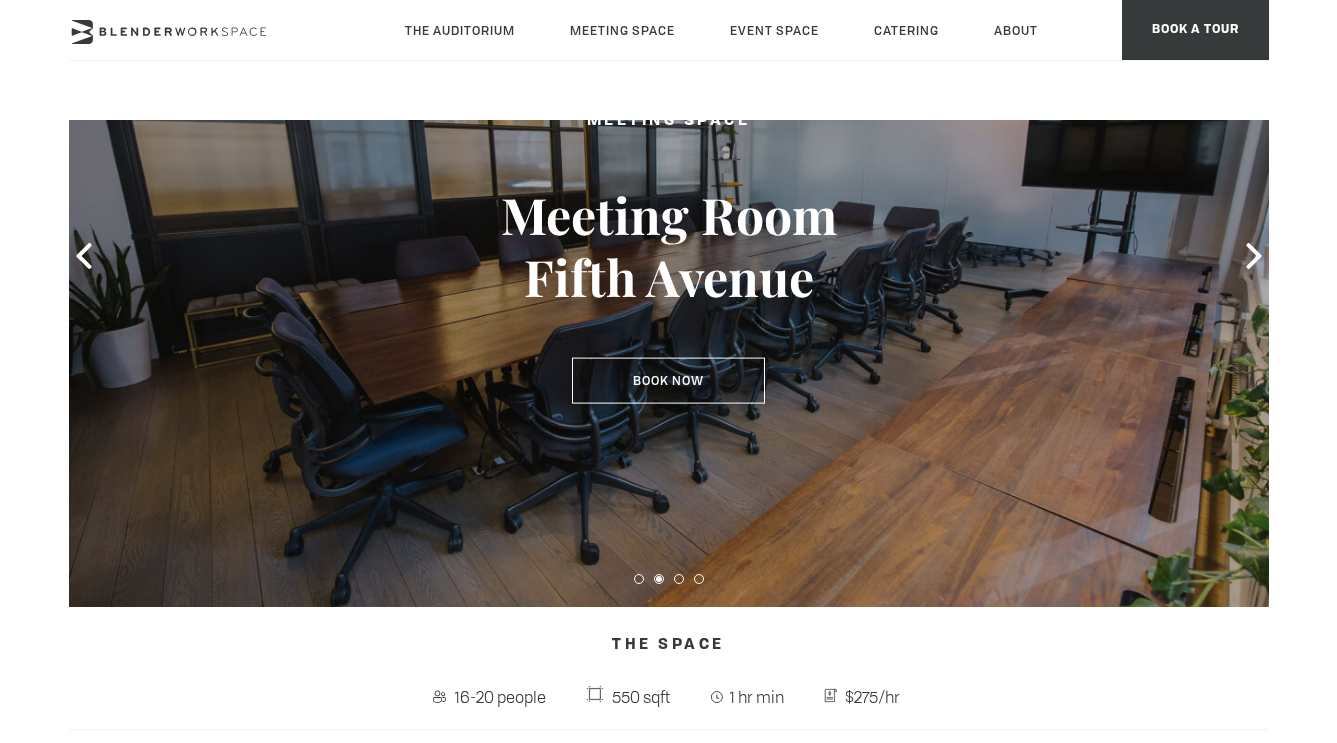scroll, scrollTop: 0, scrollLeft: 0, axis: both 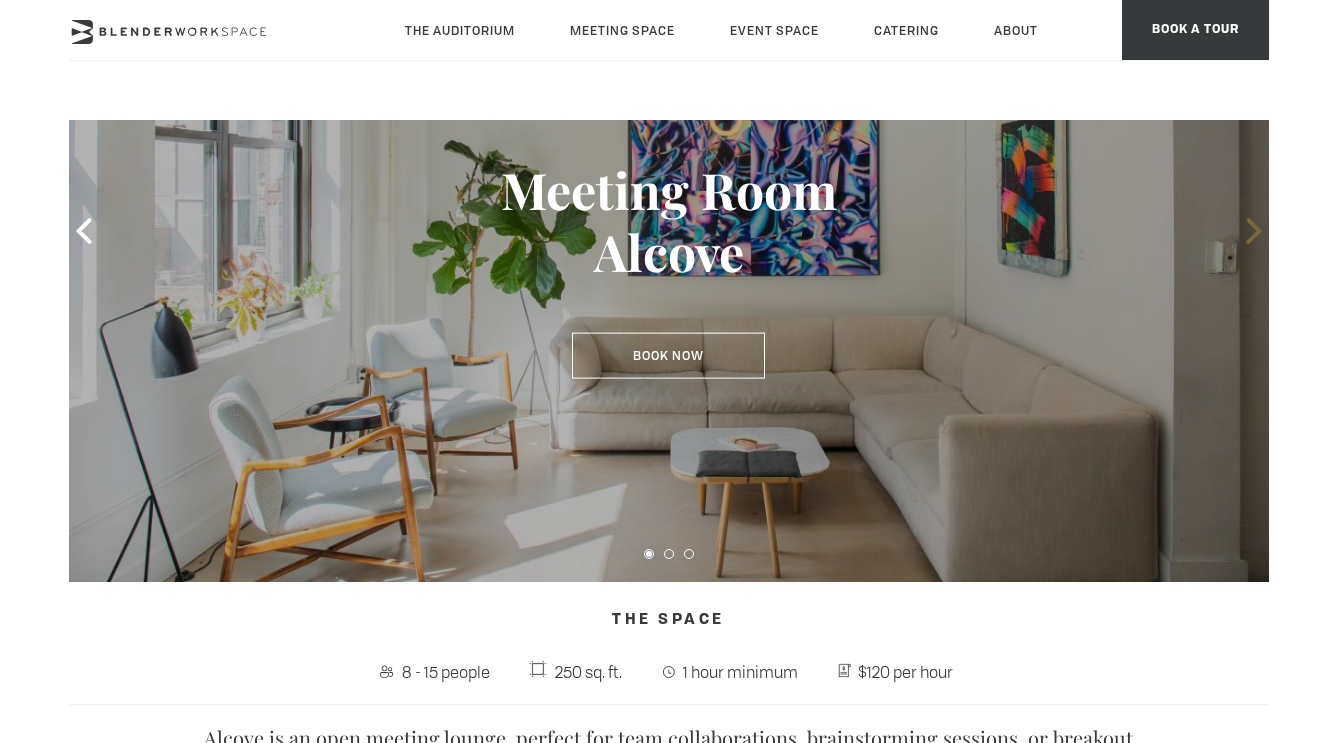 click at bounding box center [1253, 231] 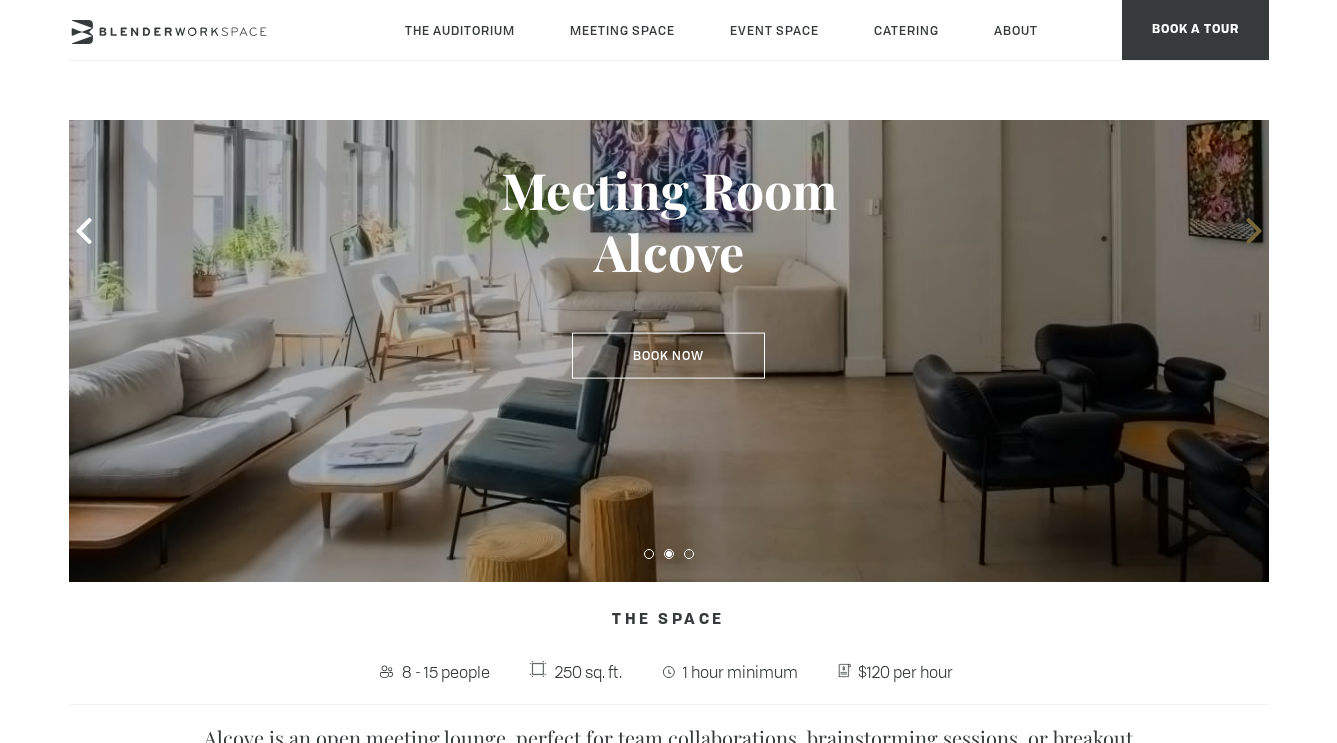 click at bounding box center (1253, 231) 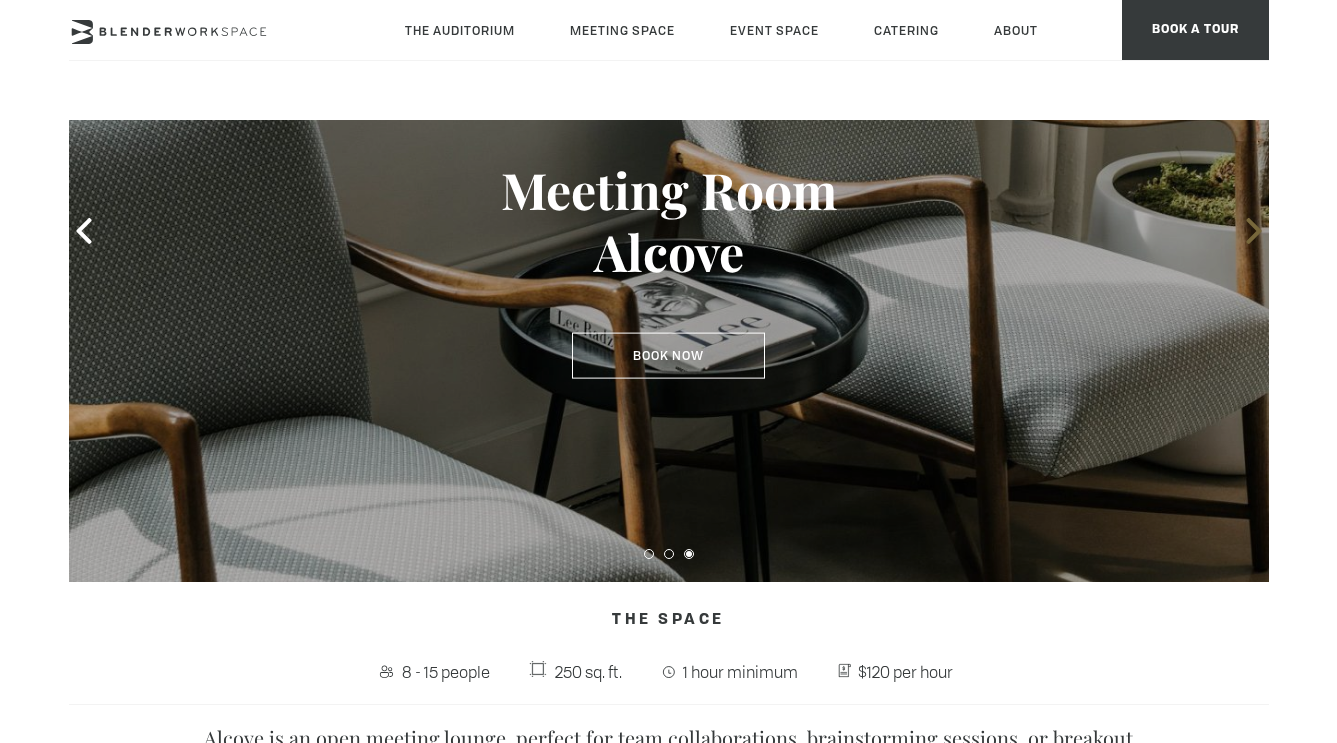 click at bounding box center [1253, 231] 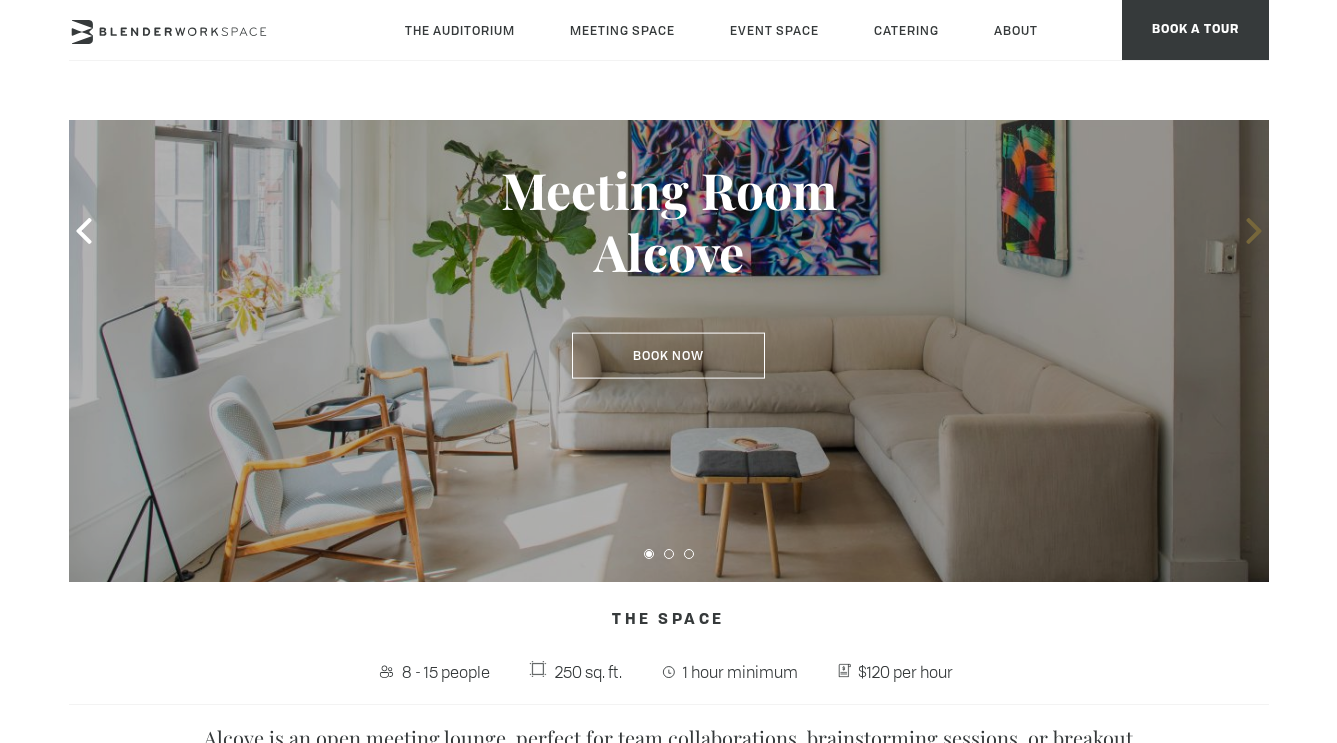 click at bounding box center (1253, 231) 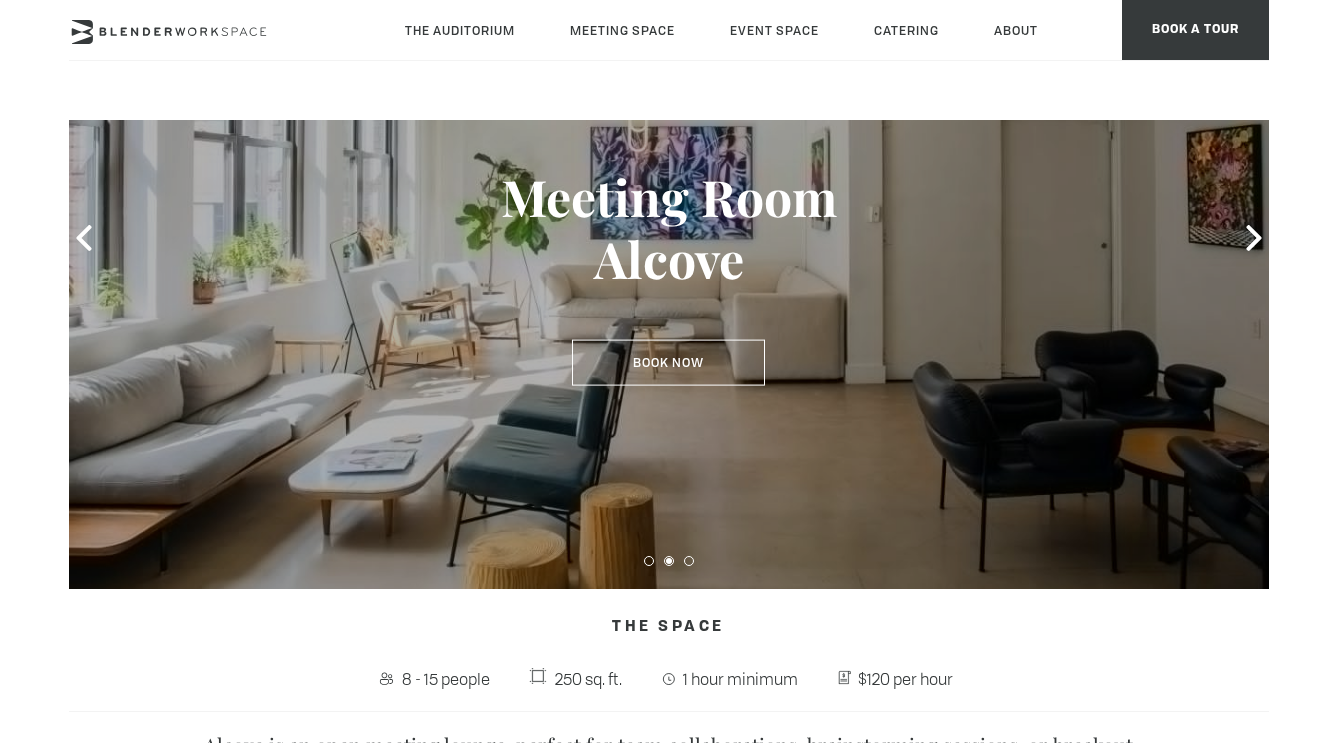 scroll, scrollTop: 0, scrollLeft: 0, axis: both 